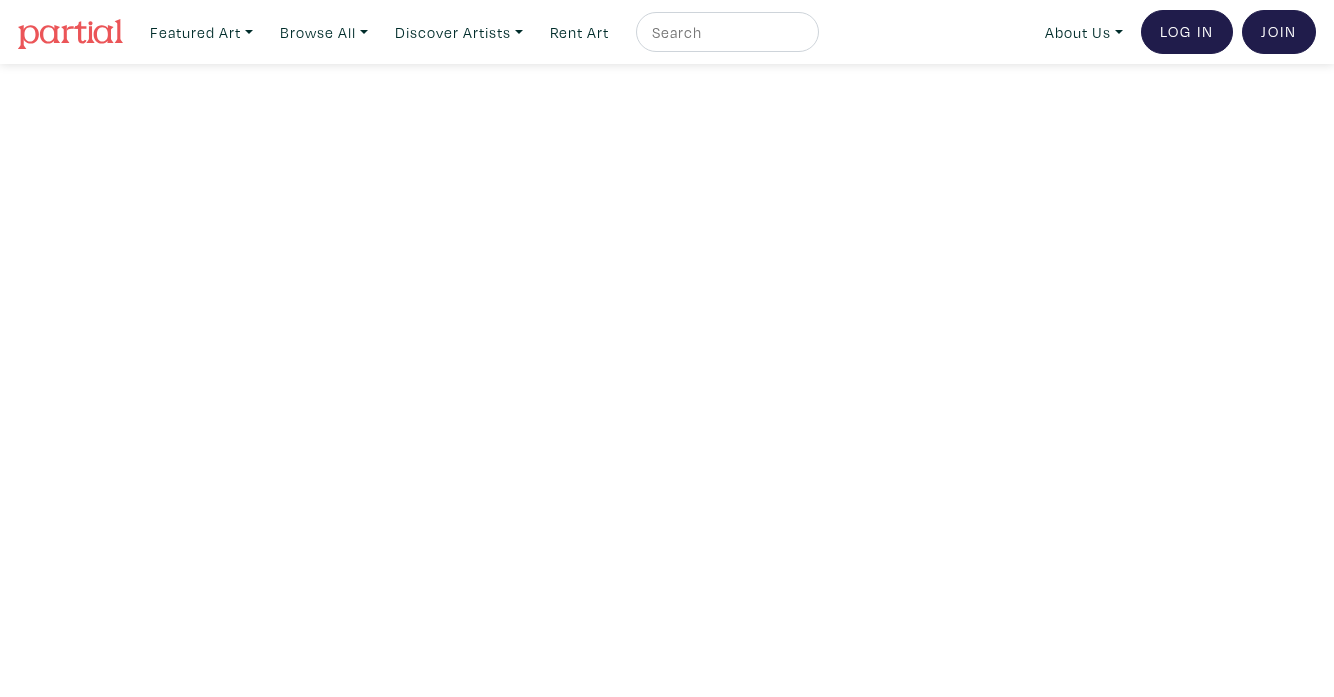 scroll, scrollTop: 0, scrollLeft: 0, axis: both 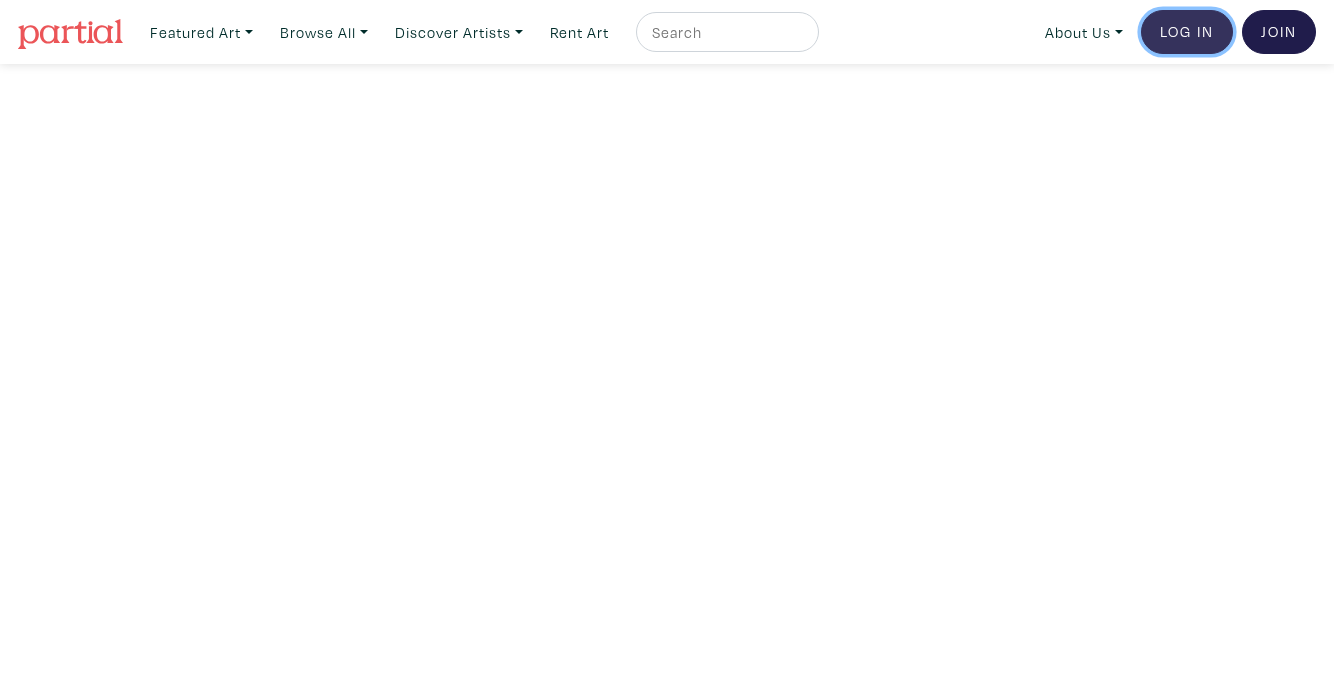 click on "Log In" at bounding box center (1187, 32) 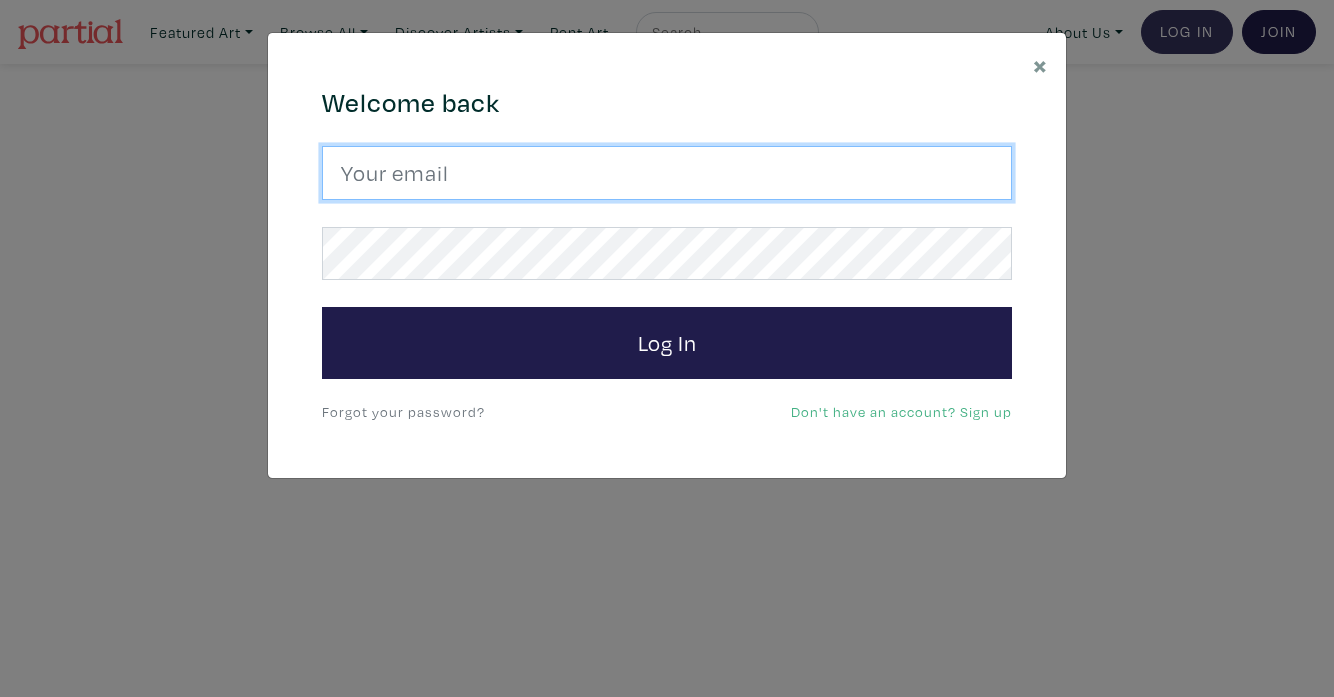 type on "rea@reakelly.com" 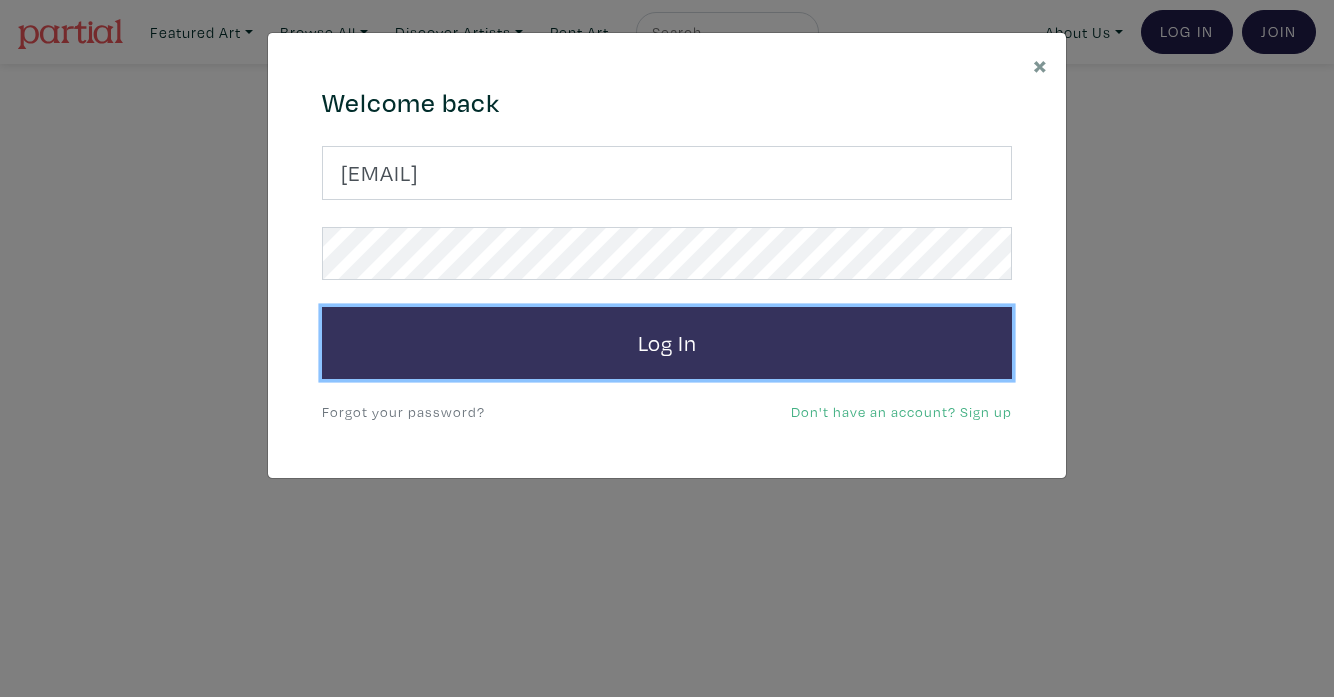 click on "Log In" at bounding box center [667, 343] 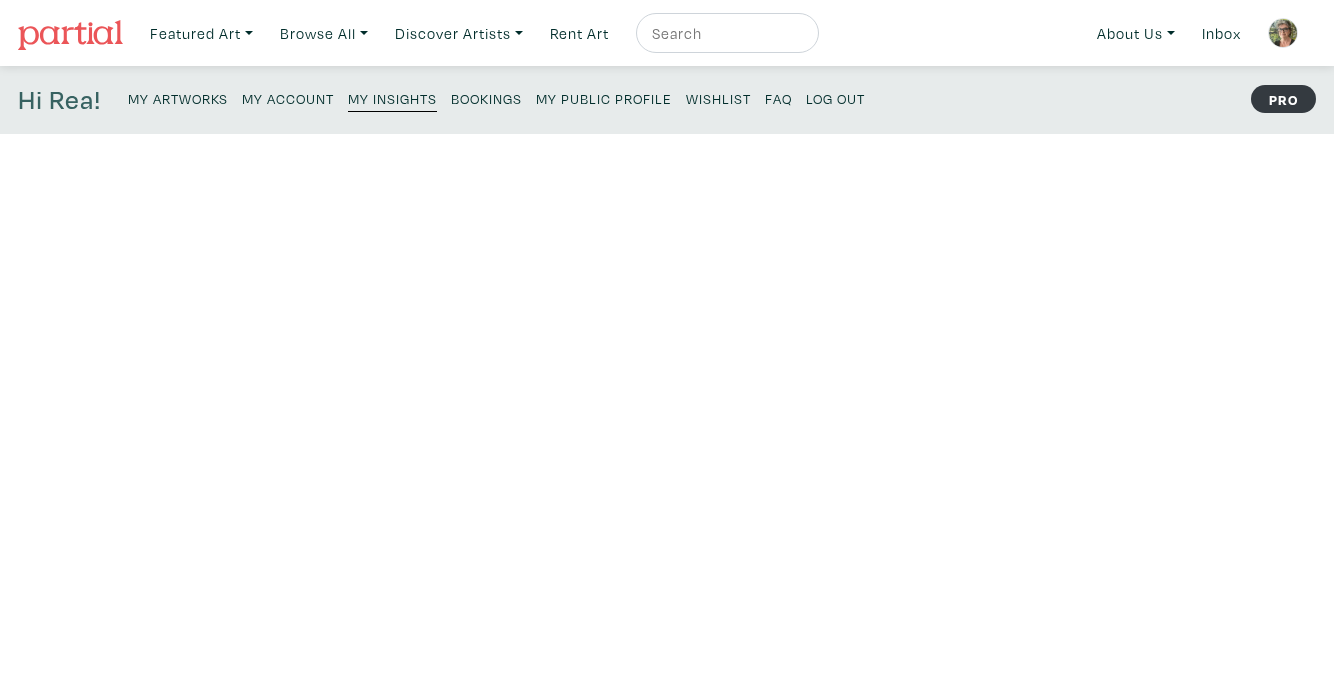 scroll, scrollTop: 0, scrollLeft: 0, axis: both 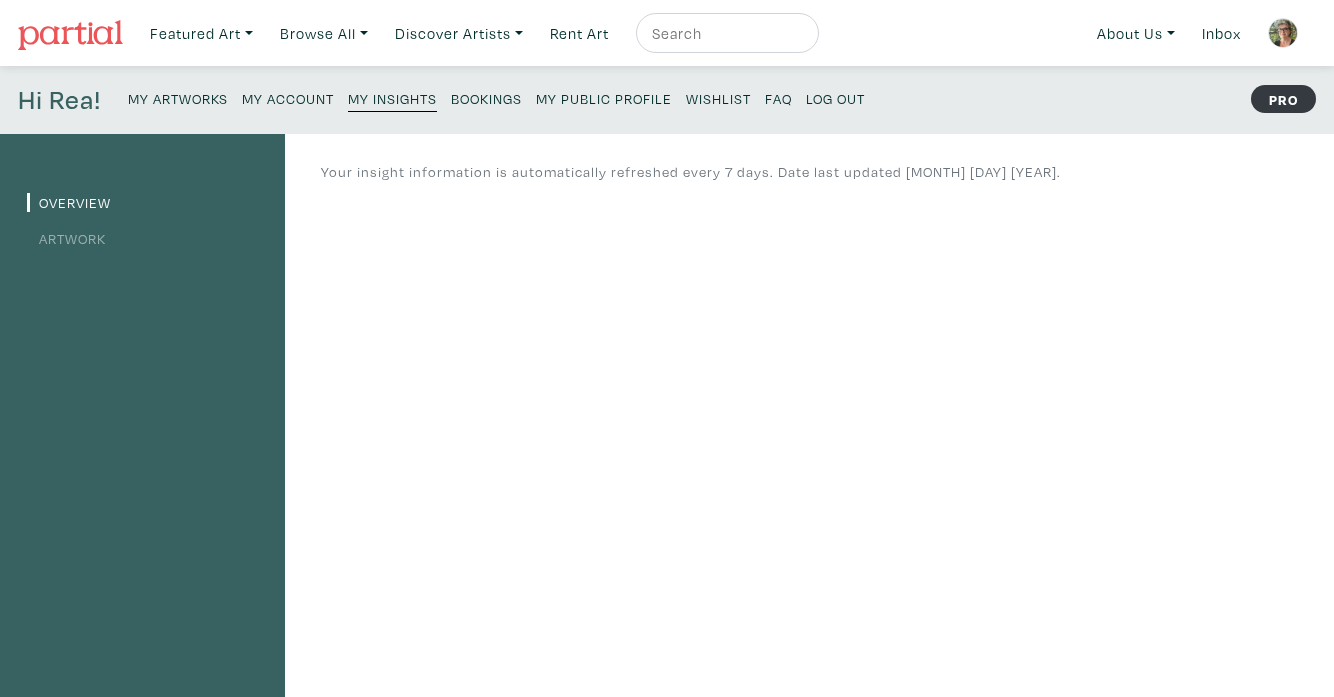 click on "My Artworks" at bounding box center (178, 98) 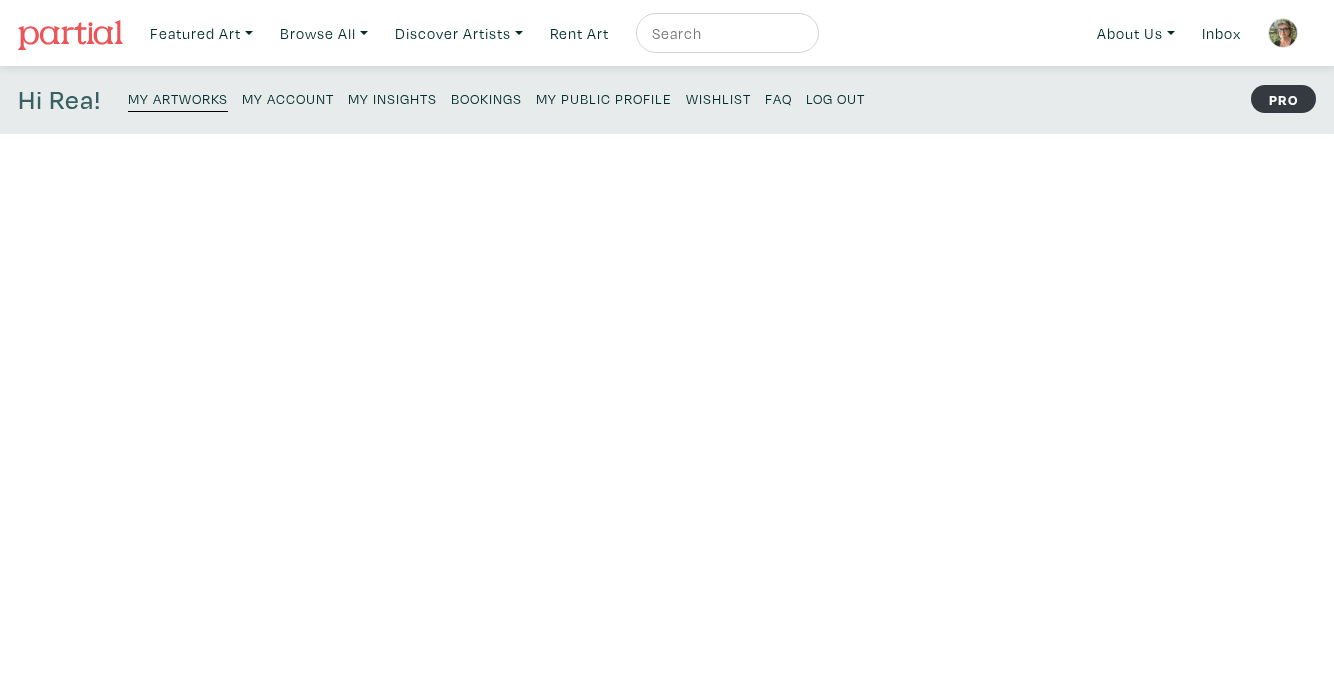 scroll, scrollTop: 0, scrollLeft: 0, axis: both 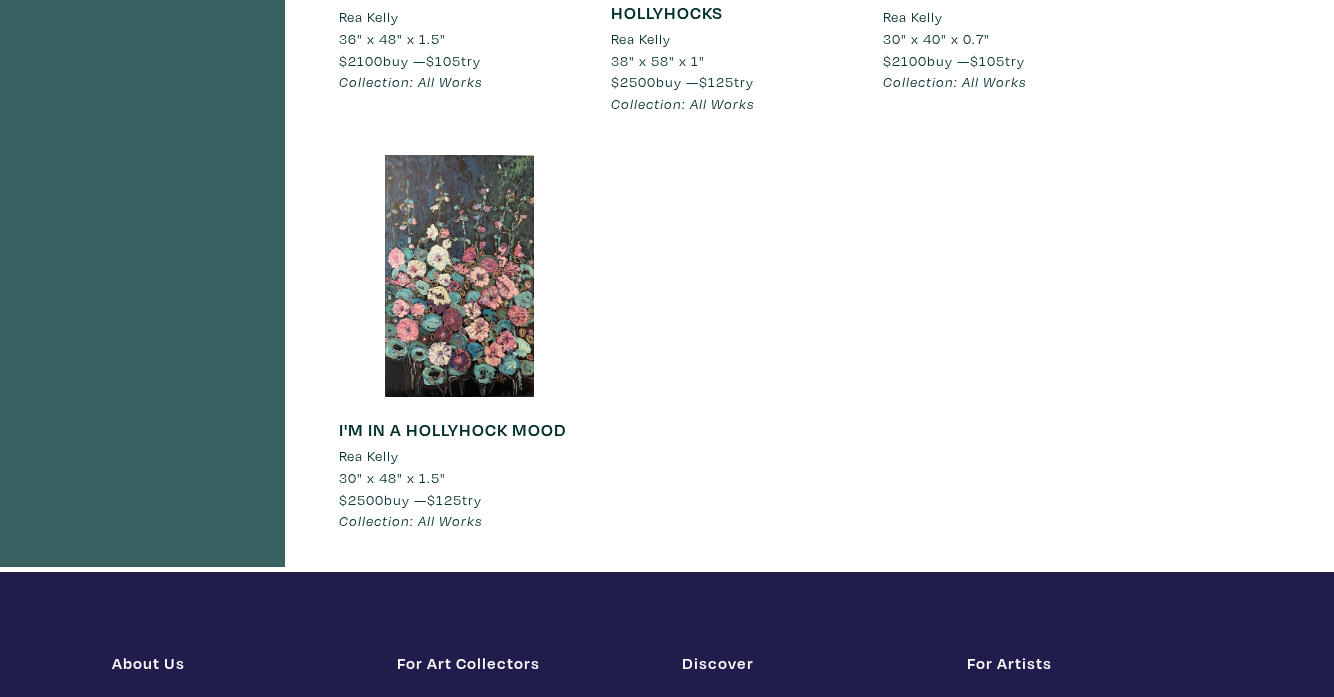 click at bounding box center (460, 276) 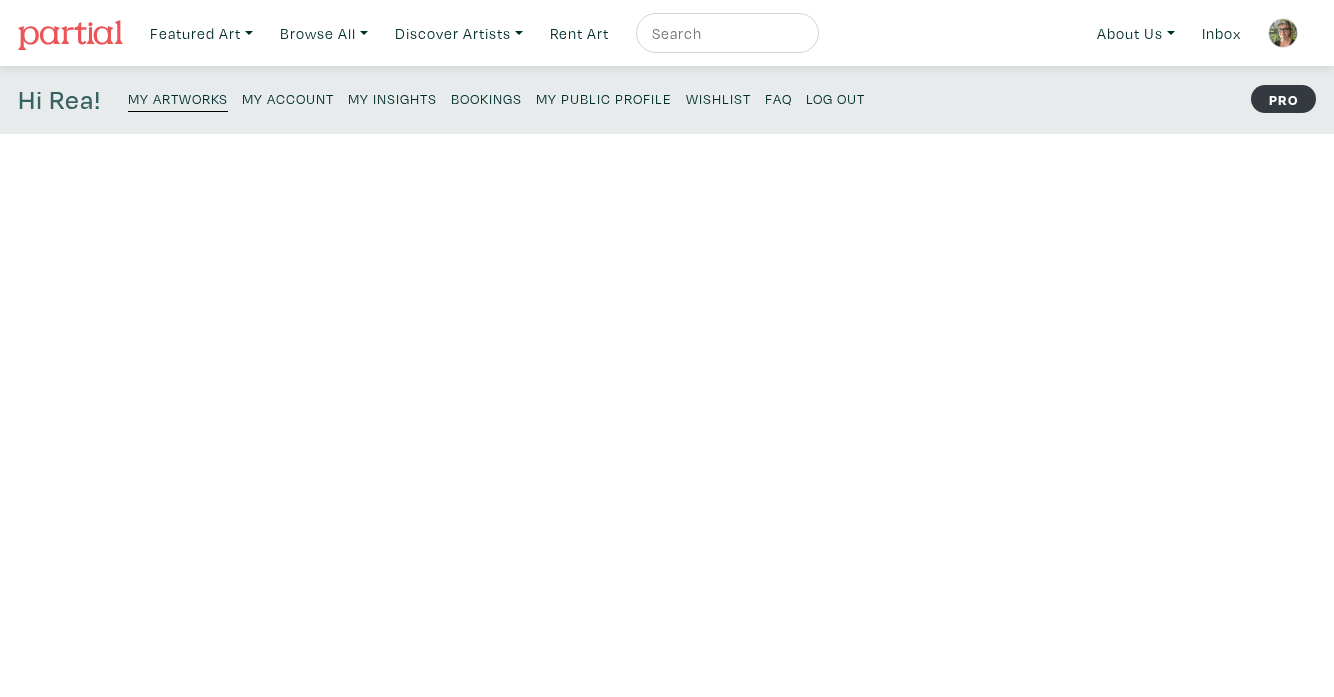 scroll, scrollTop: 0, scrollLeft: 0, axis: both 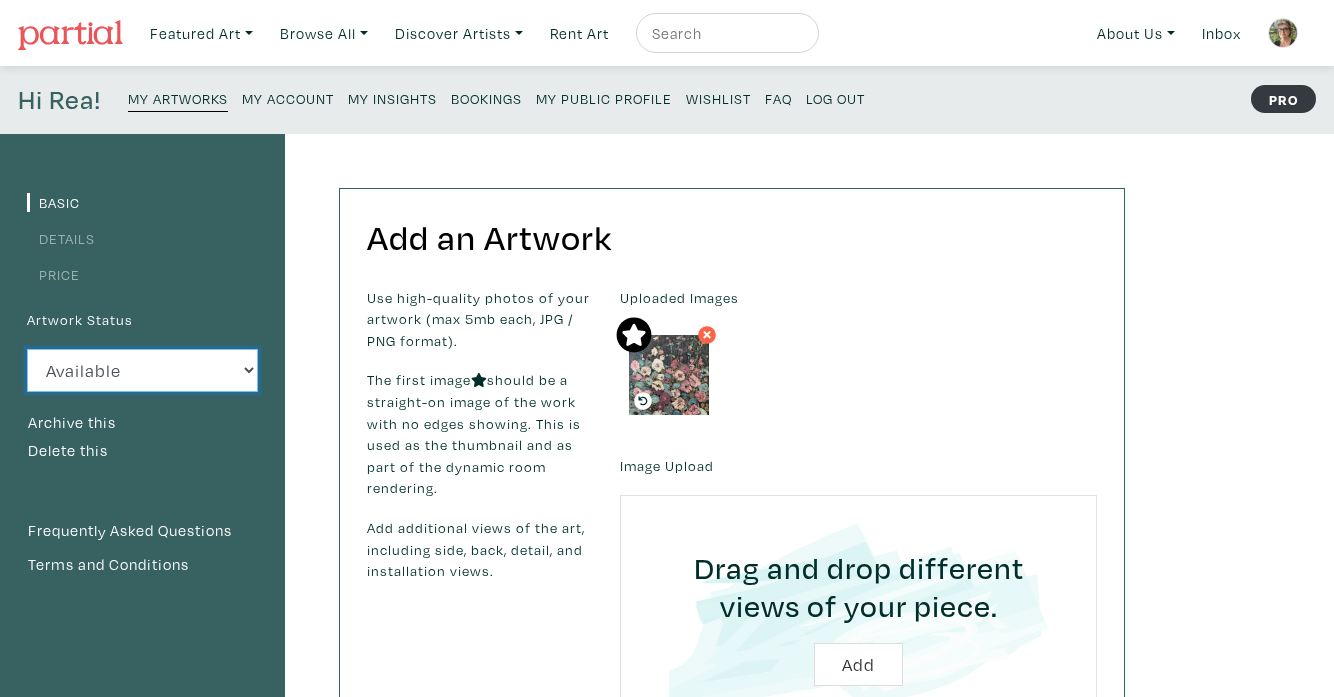 click on "Available
Sold
Rented
Unavailable (other reason)" at bounding box center (142, 370) 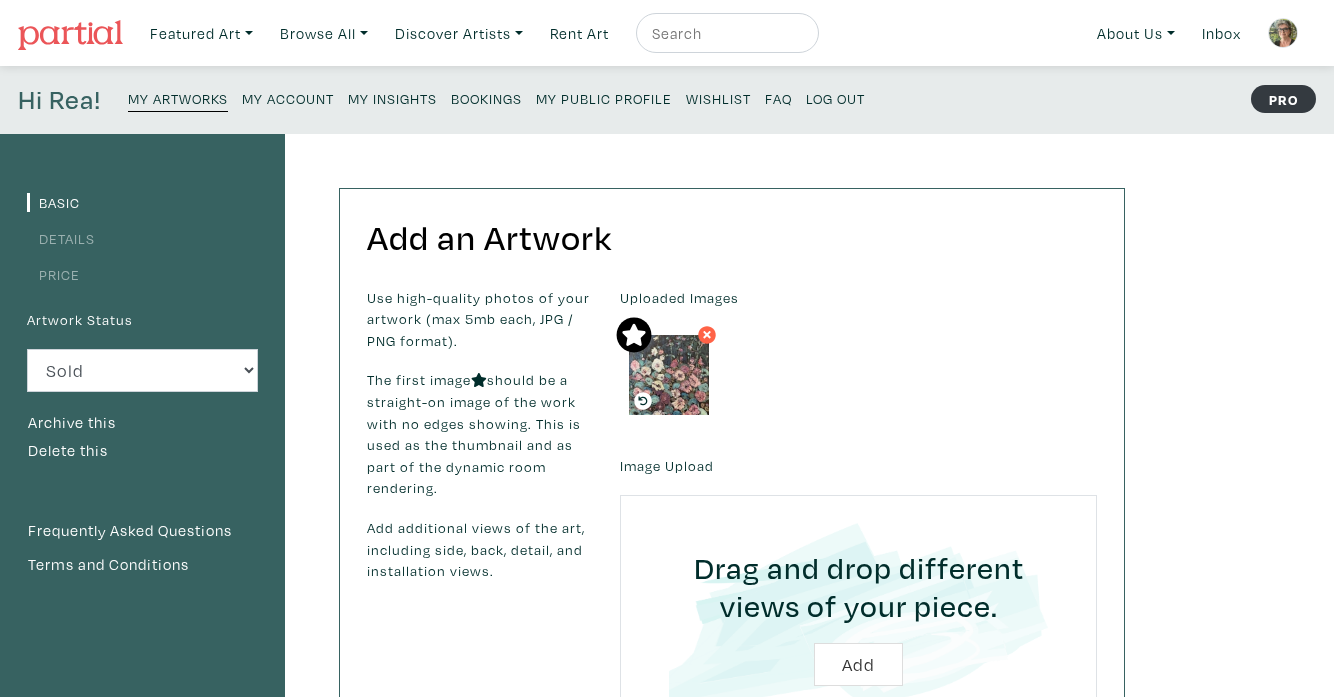 click on "Details" at bounding box center (61, 238) 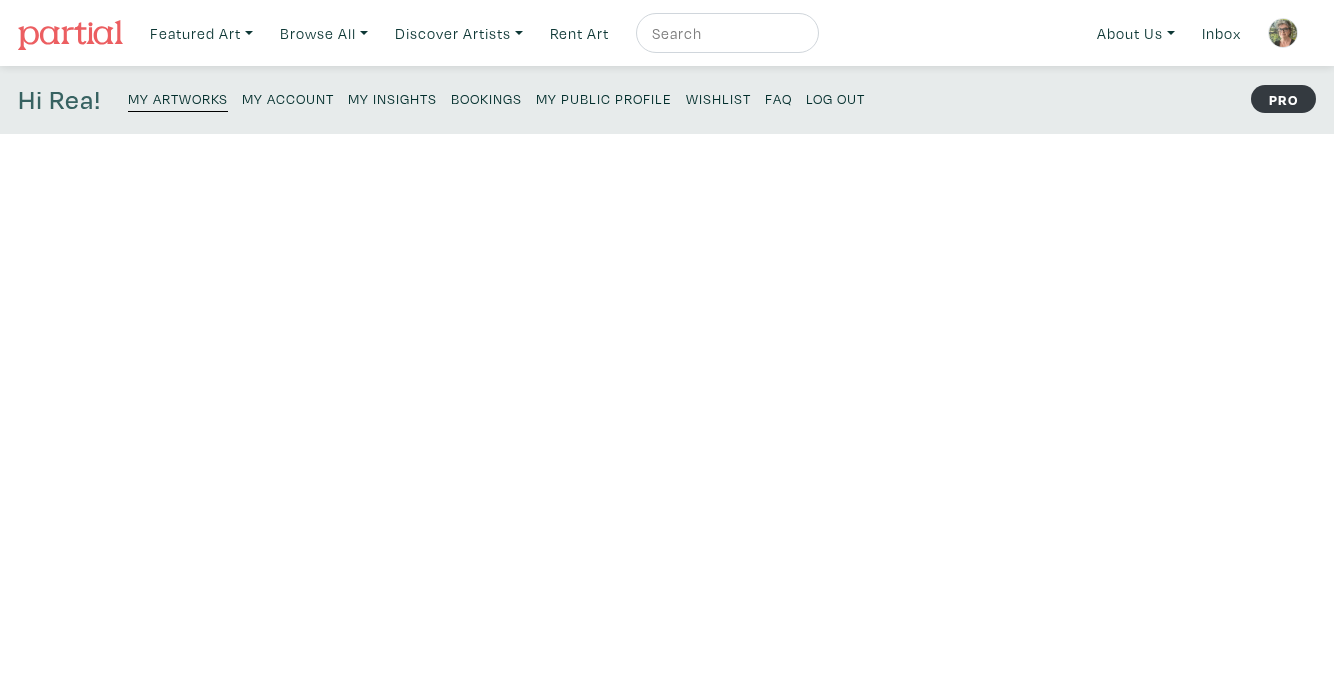 scroll, scrollTop: 0, scrollLeft: 0, axis: both 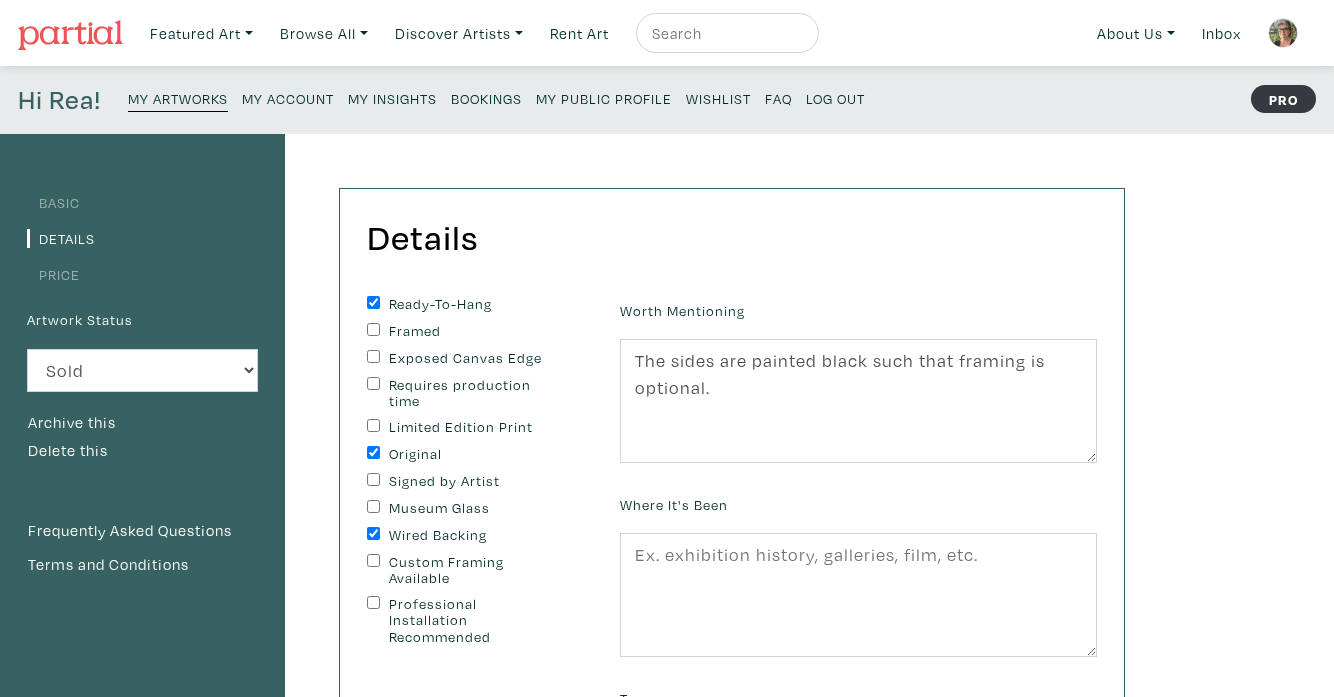 click on "Original" at bounding box center (373, 452) 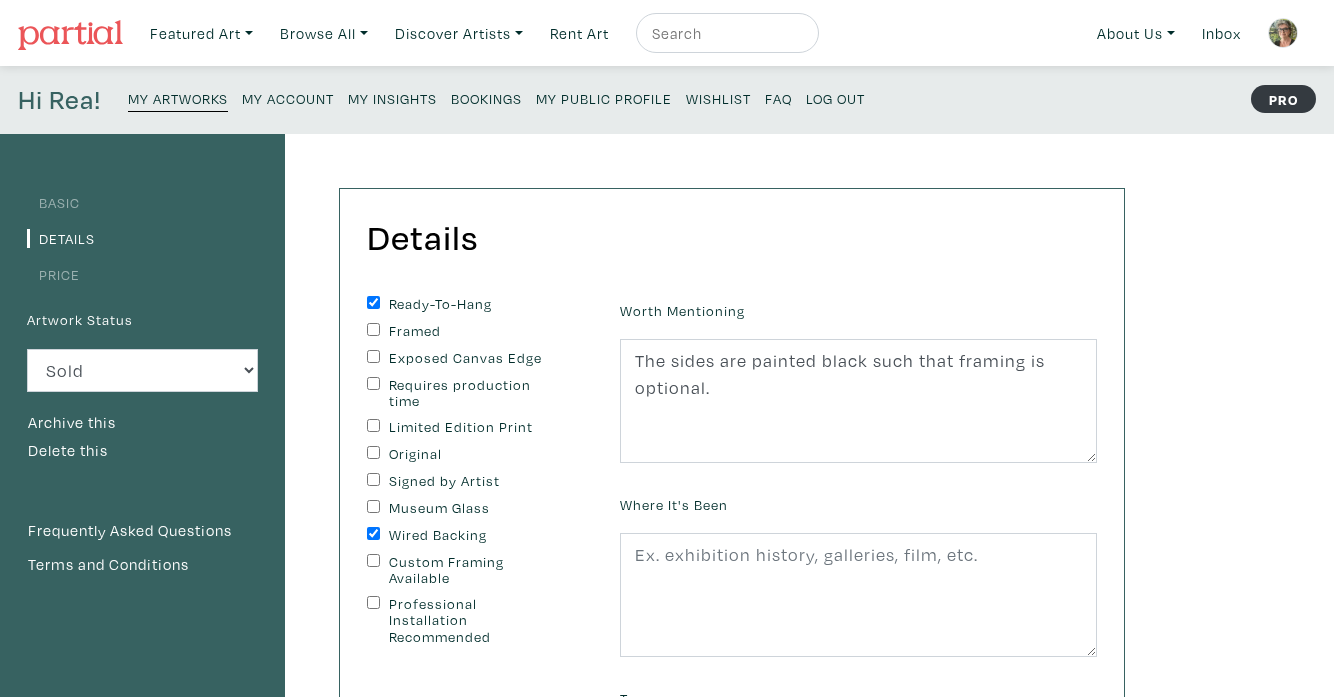 click on "Wired Backing" at bounding box center (373, 533) 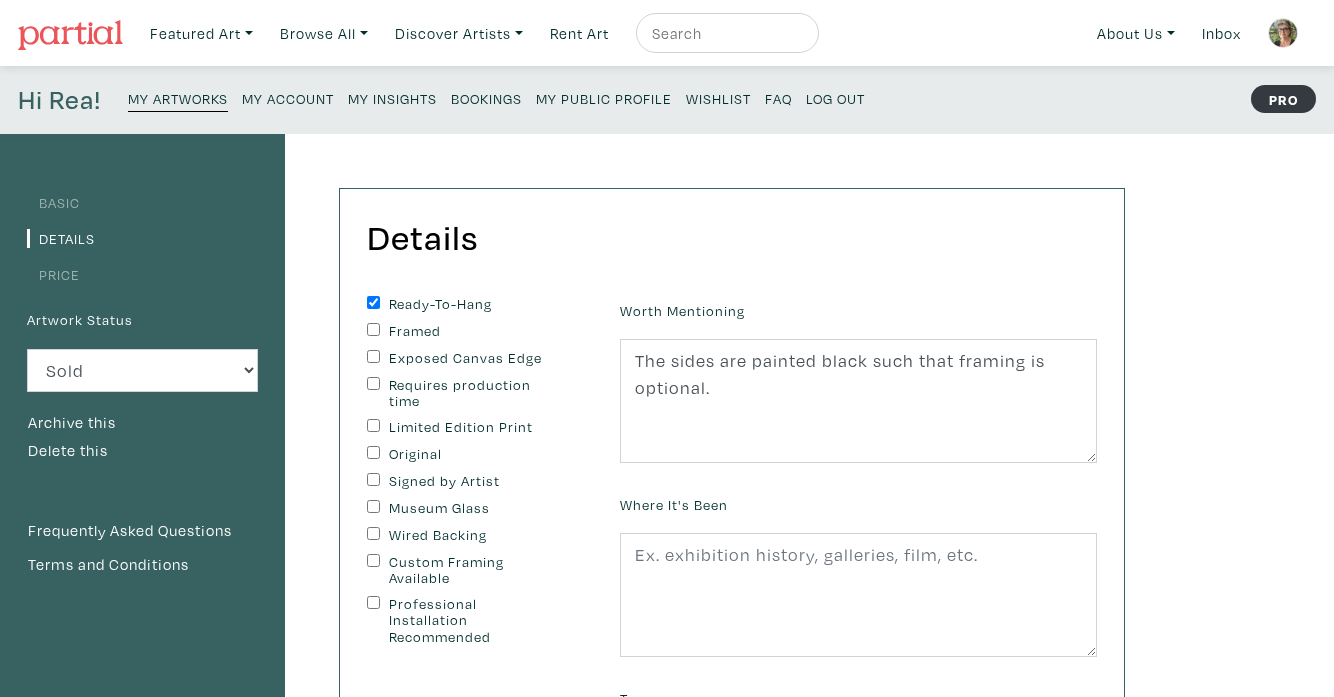 click on "Ready-To-Hang" at bounding box center [373, 302] 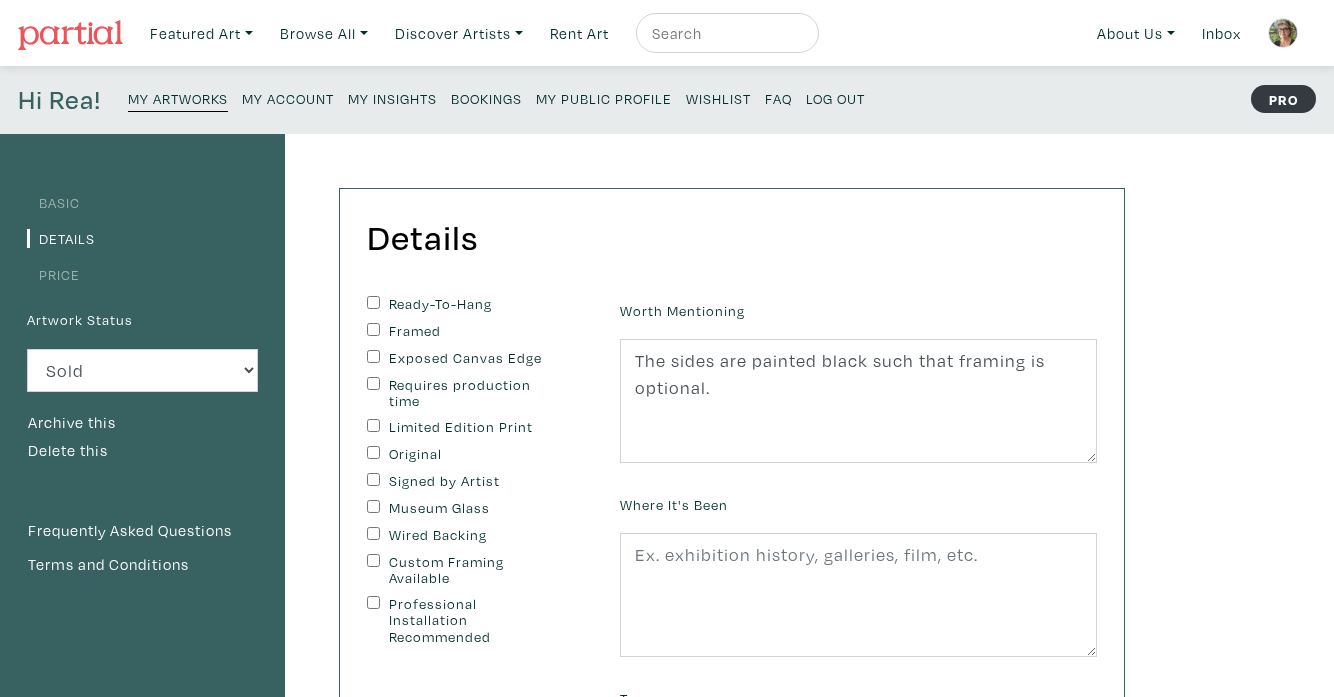 click on "Artwork Status" at bounding box center [80, 320] 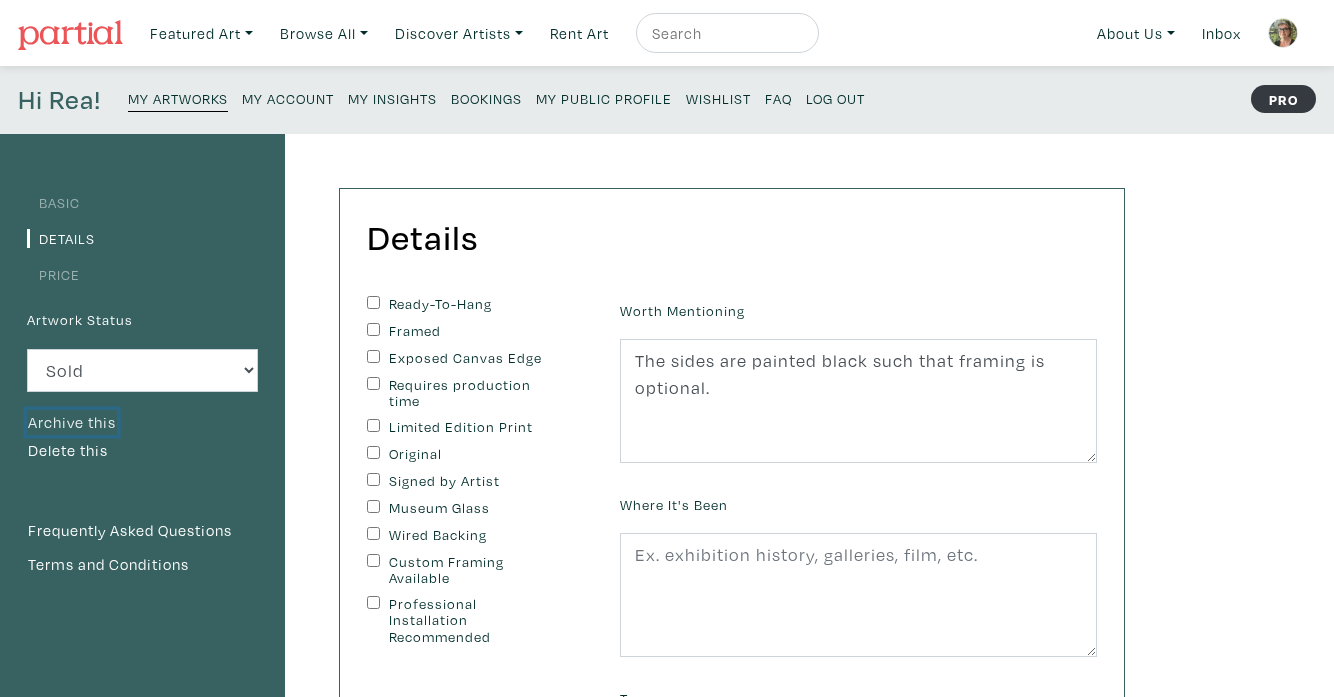 click on "Archive this" at bounding box center [72, 423] 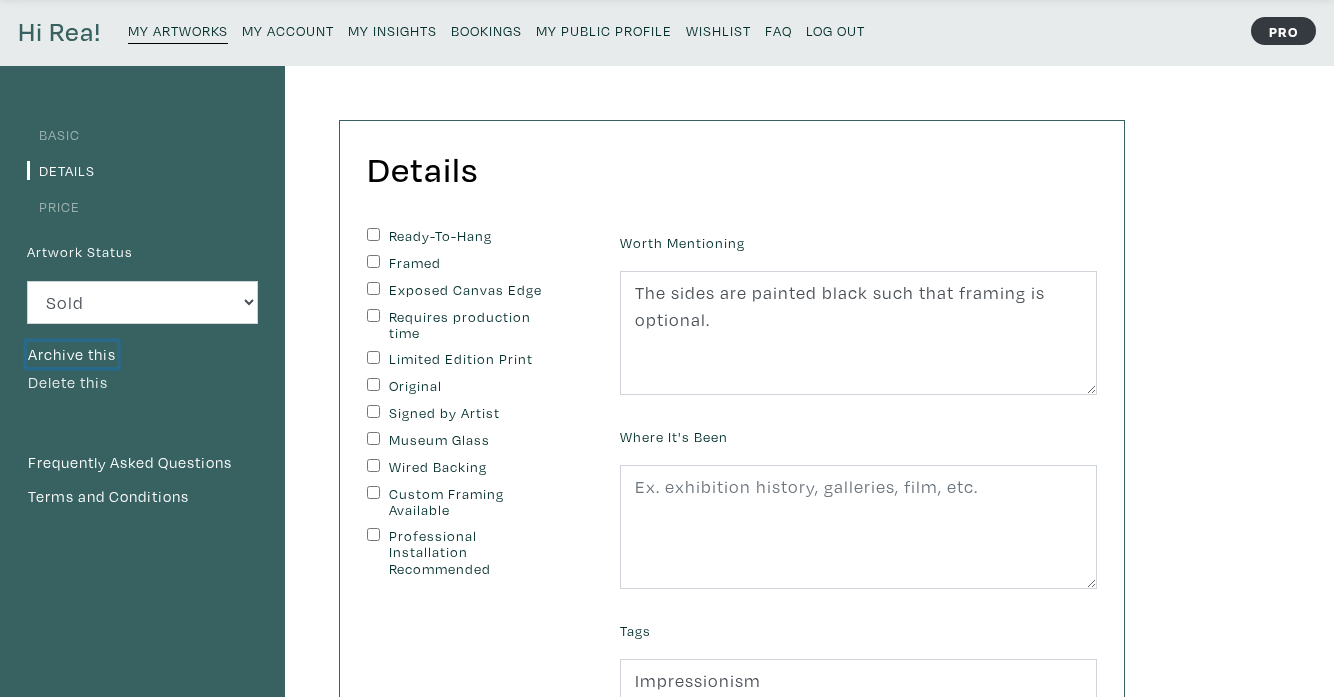 scroll, scrollTop: 0, scrollLeft: 0, axis: both 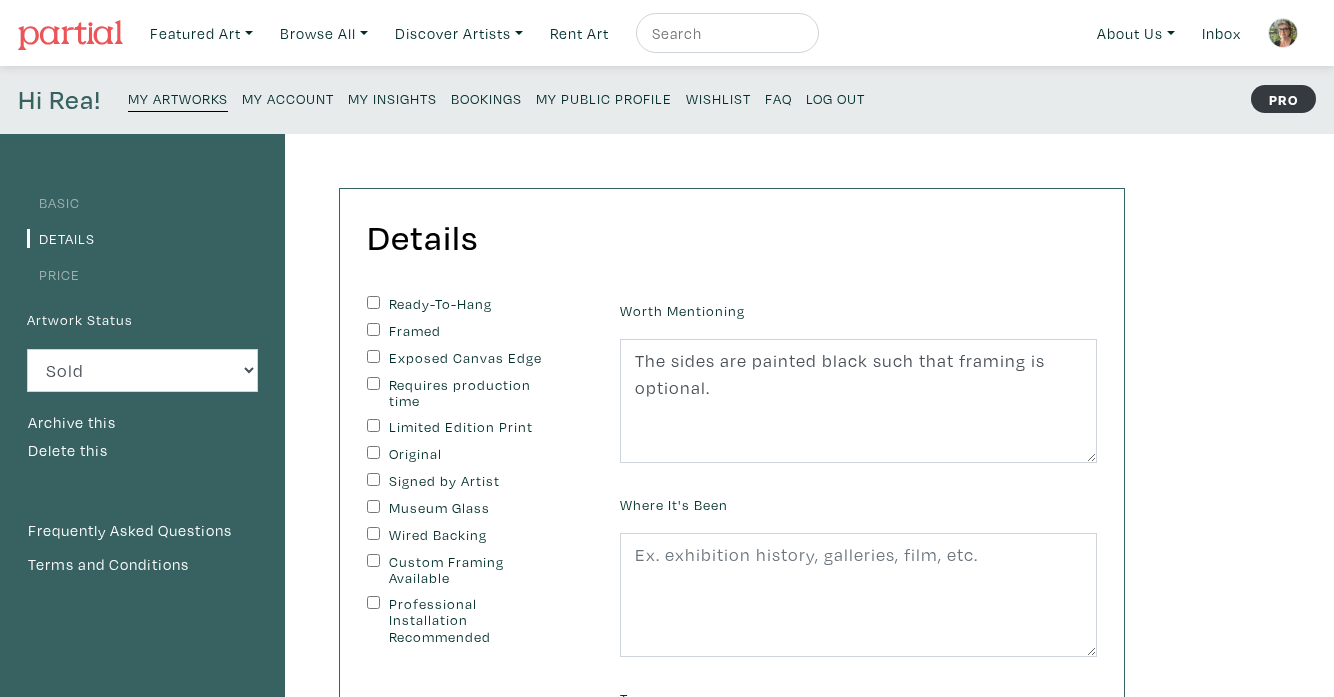 click on "Basic" at bounding box center (53, 202) 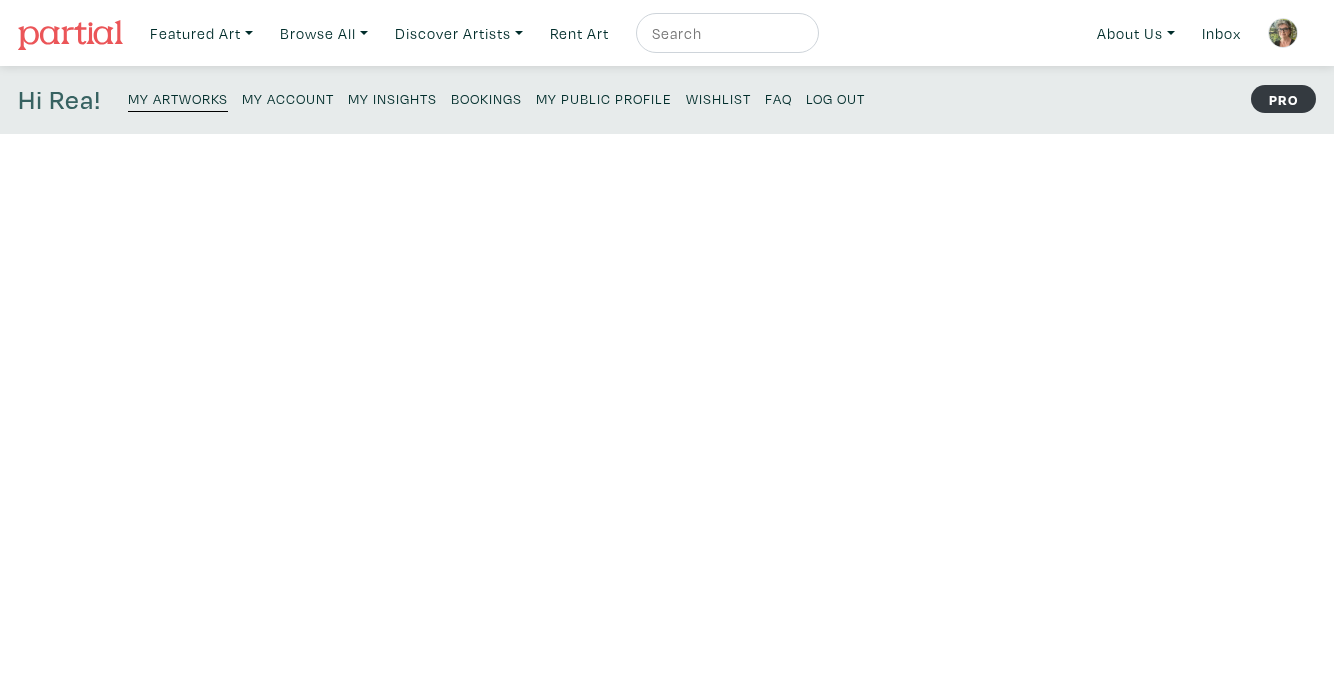 scroll, scrollTop: 0, scrollLeft: 0, axis: both 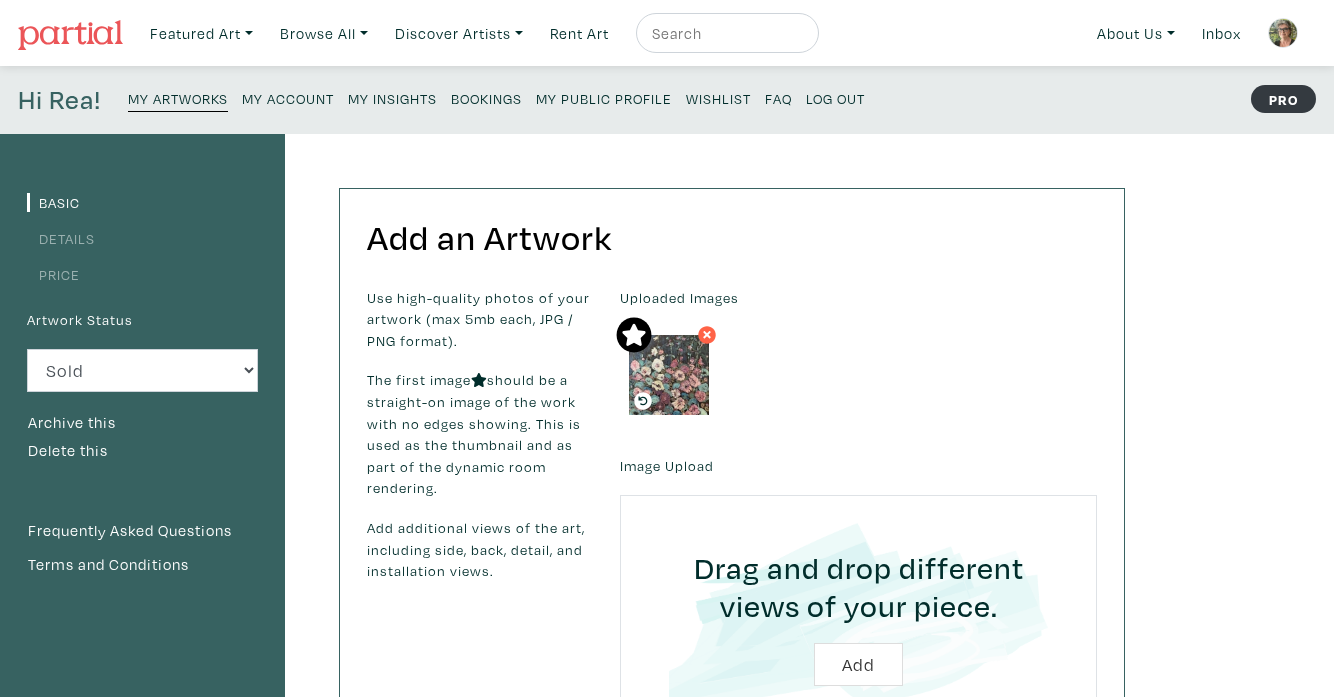 click on "My Artworks" at bounding box center (178, 98) 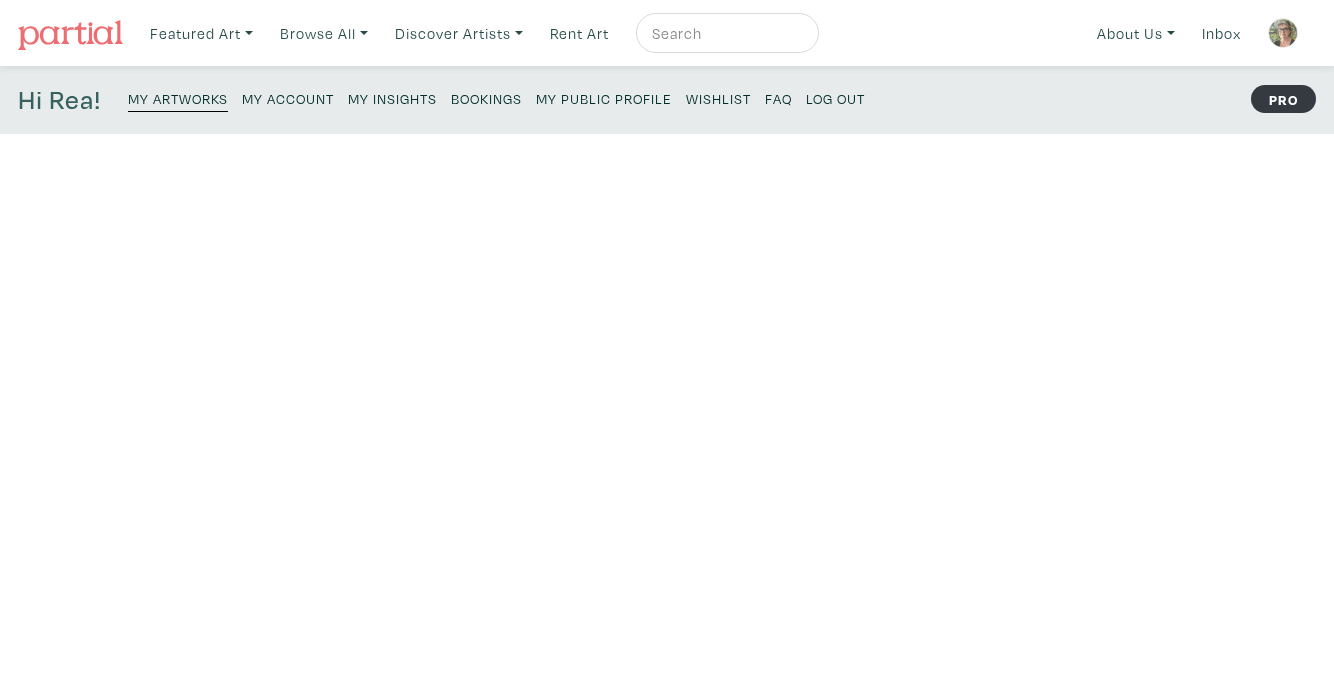 scroll, scrollTop: 0, scrollLeft: 0, axis: both 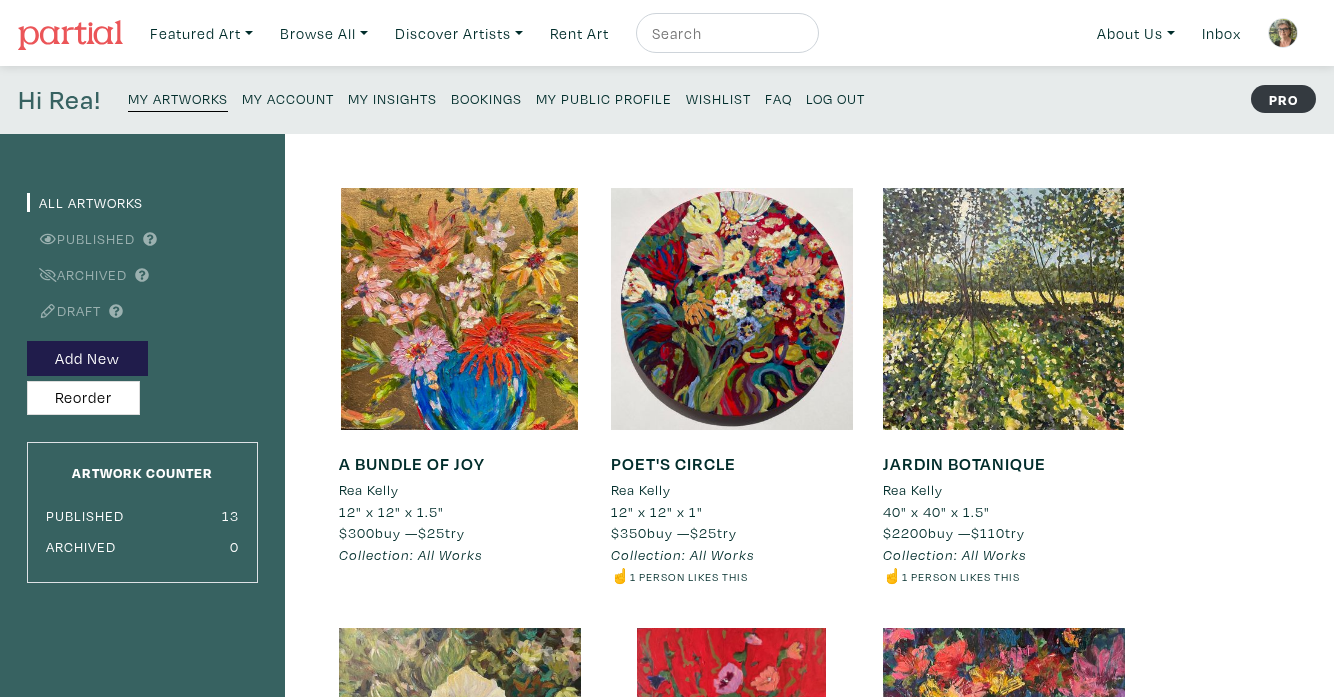 click on "My Account" at bounding box center (288, 98) 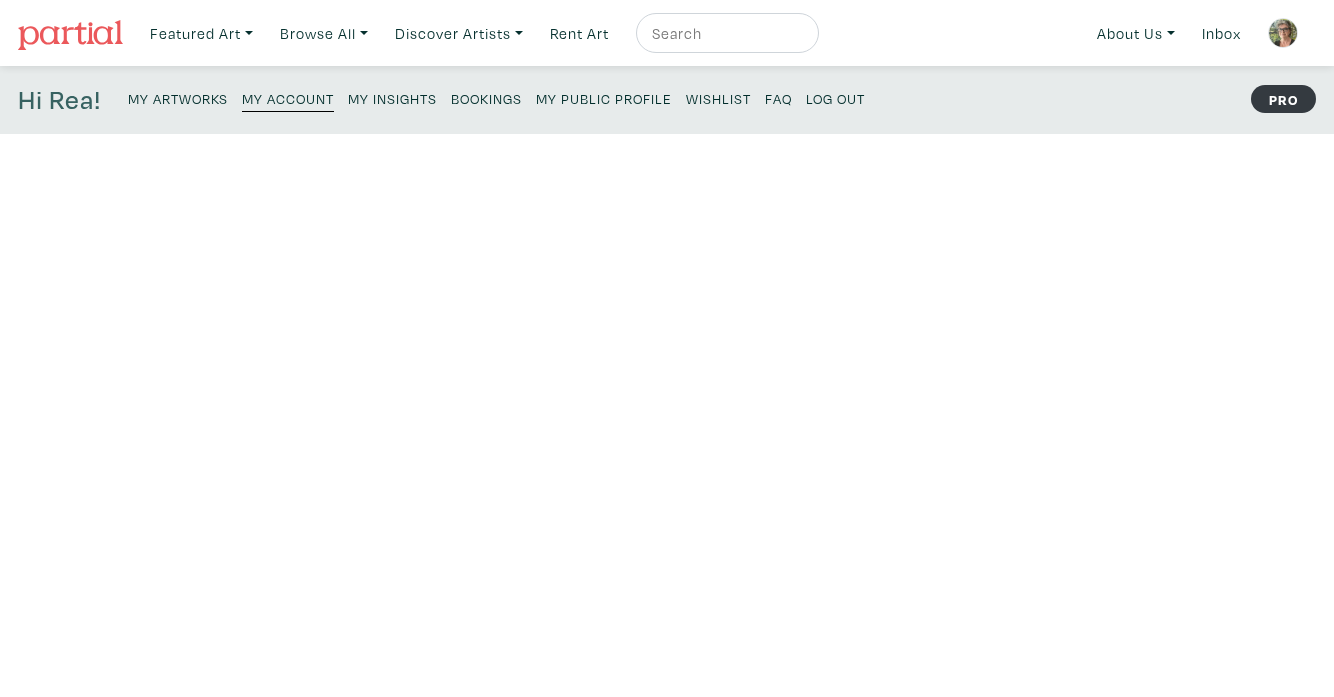 scroll, scrollTop: 0, scrollLeft: 0, axis: both 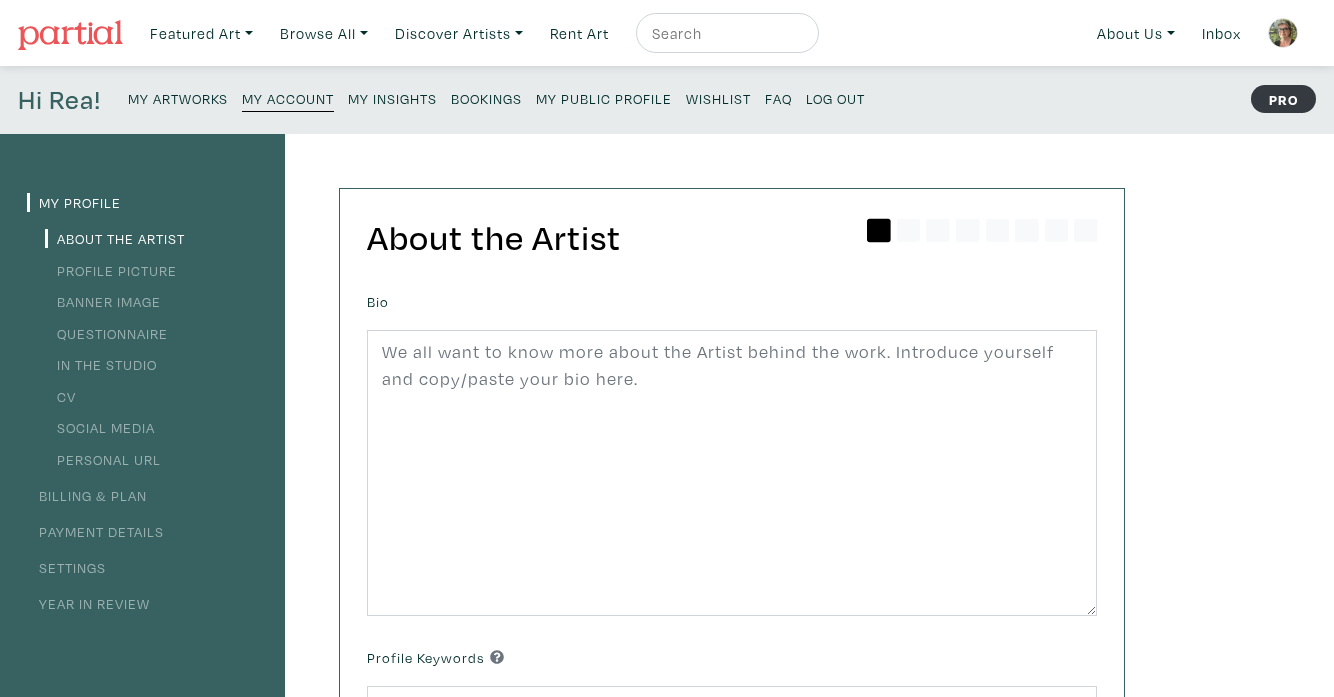 click on "My Insights" at bounding box center (392, 98) 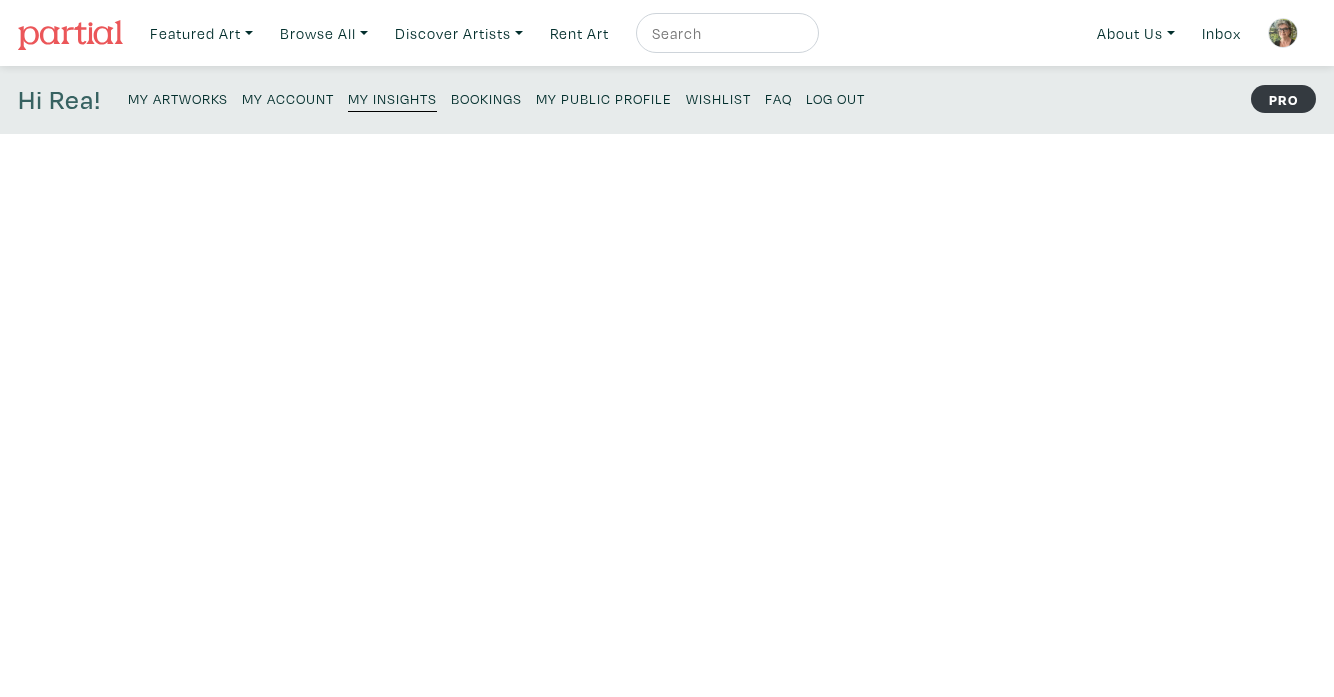 scroll, scrollTop: 0, scrollLeft: 0, axis: both 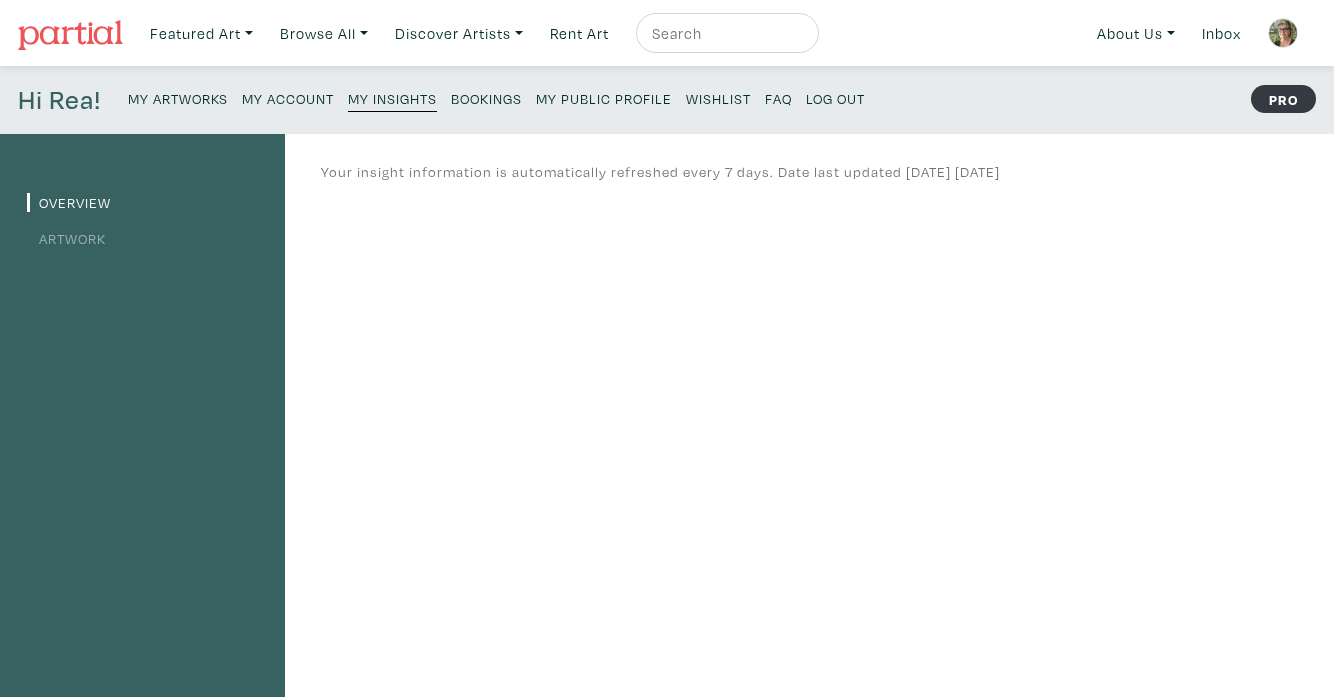 click on "Bookings" at bounding box center (486, 98) 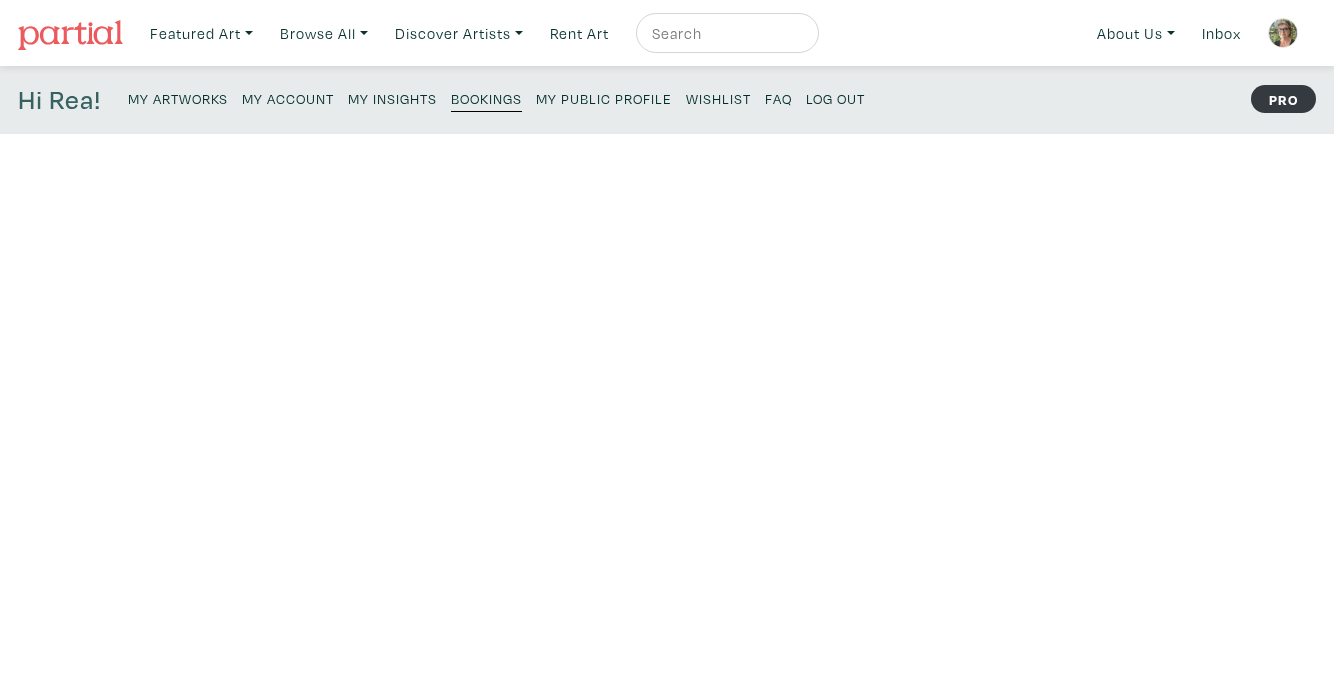 scroll, scrollTop: 0, scrollLeft: 0, axis: both 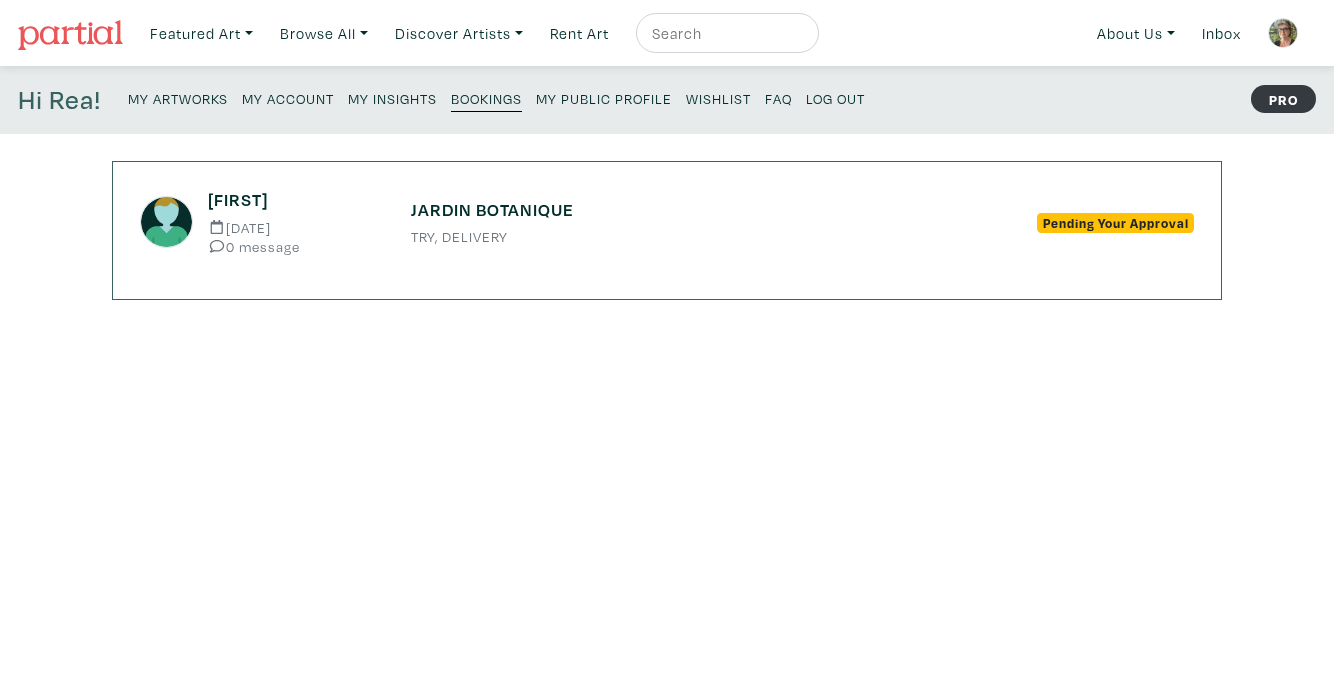 click on "Pending Your Approval" at bounding box center (1115, 223) 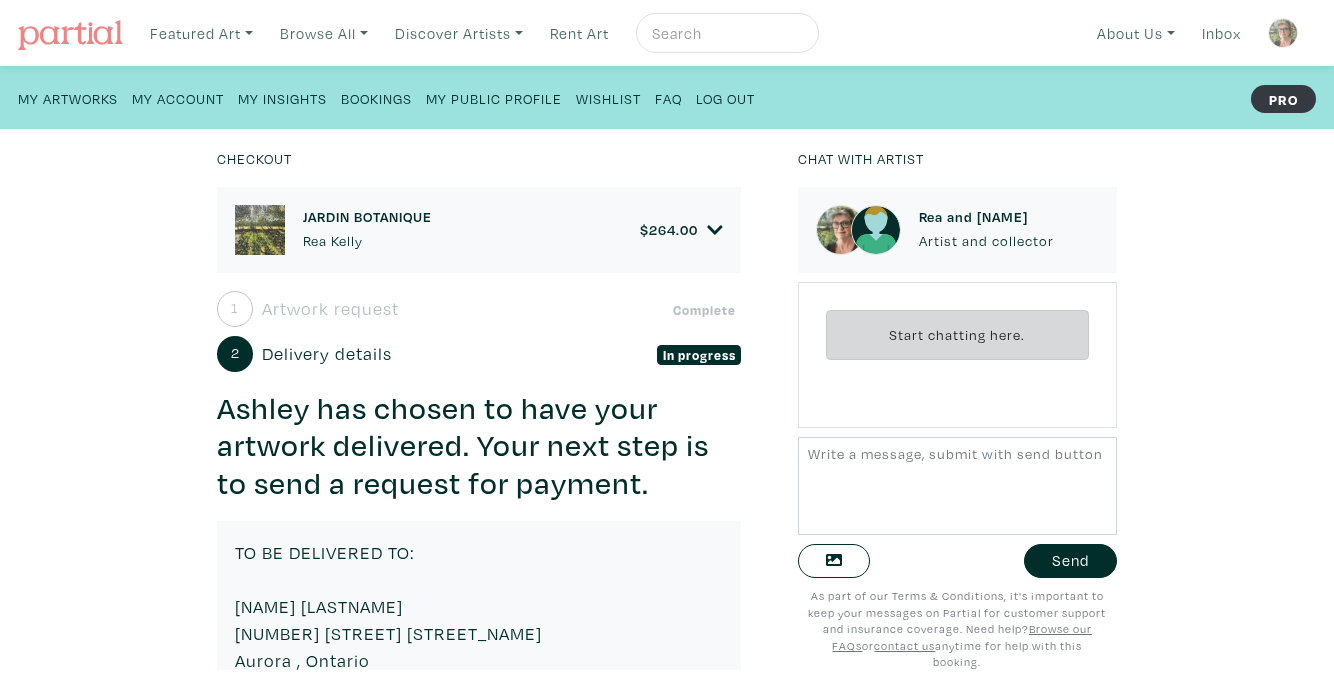 scroll, scrollTop: 0, scrollLeft: 0, axis: both 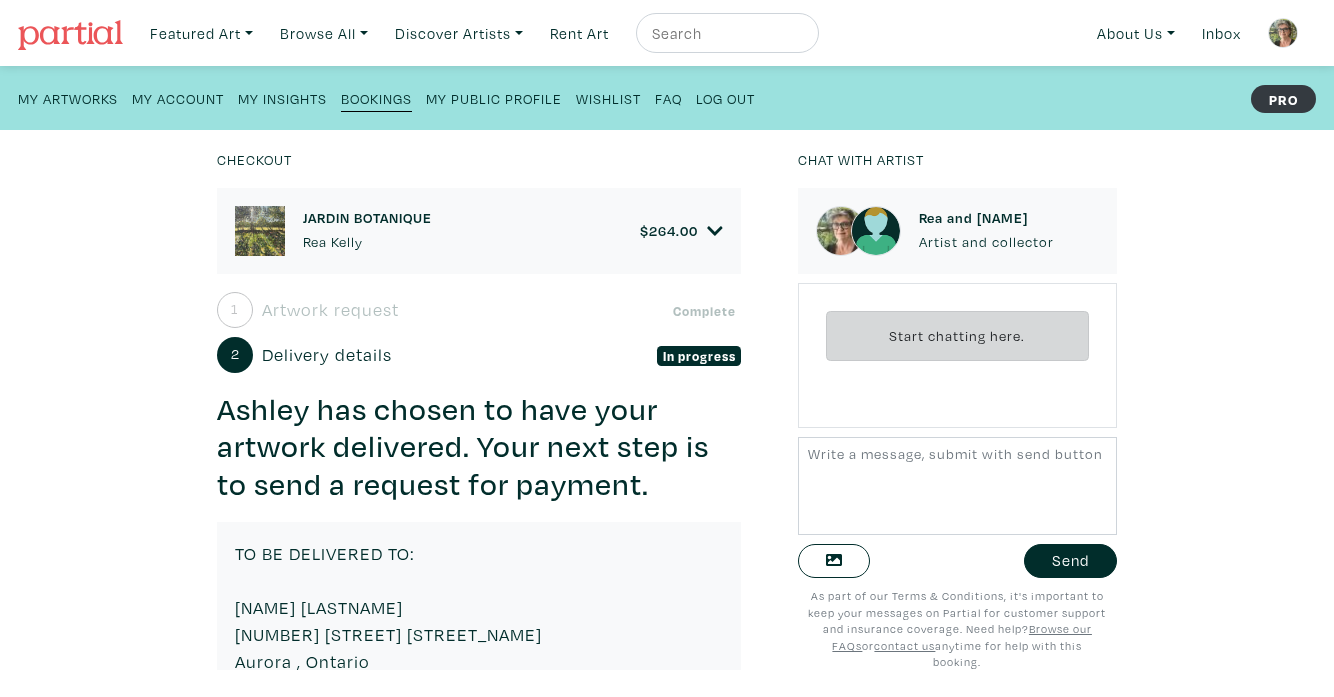 click on "Start chatting here." at bounding box center [957, 336] 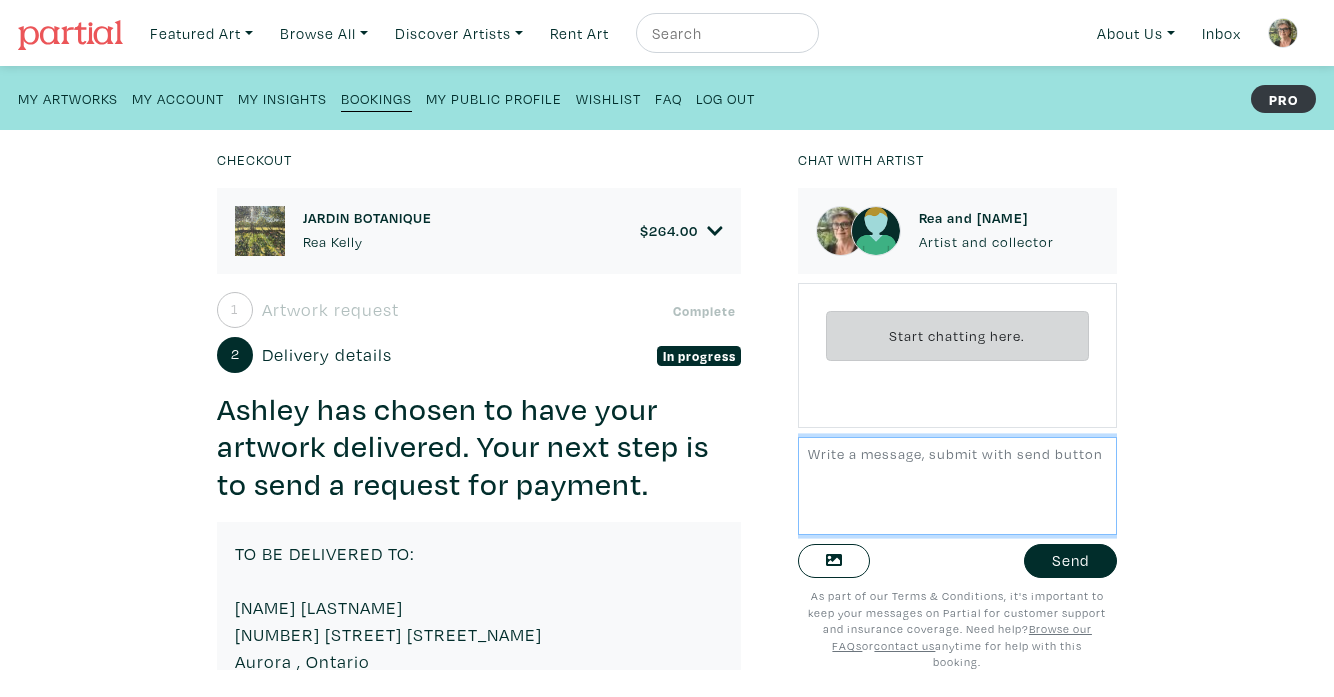click at bounding box center [957, 485] 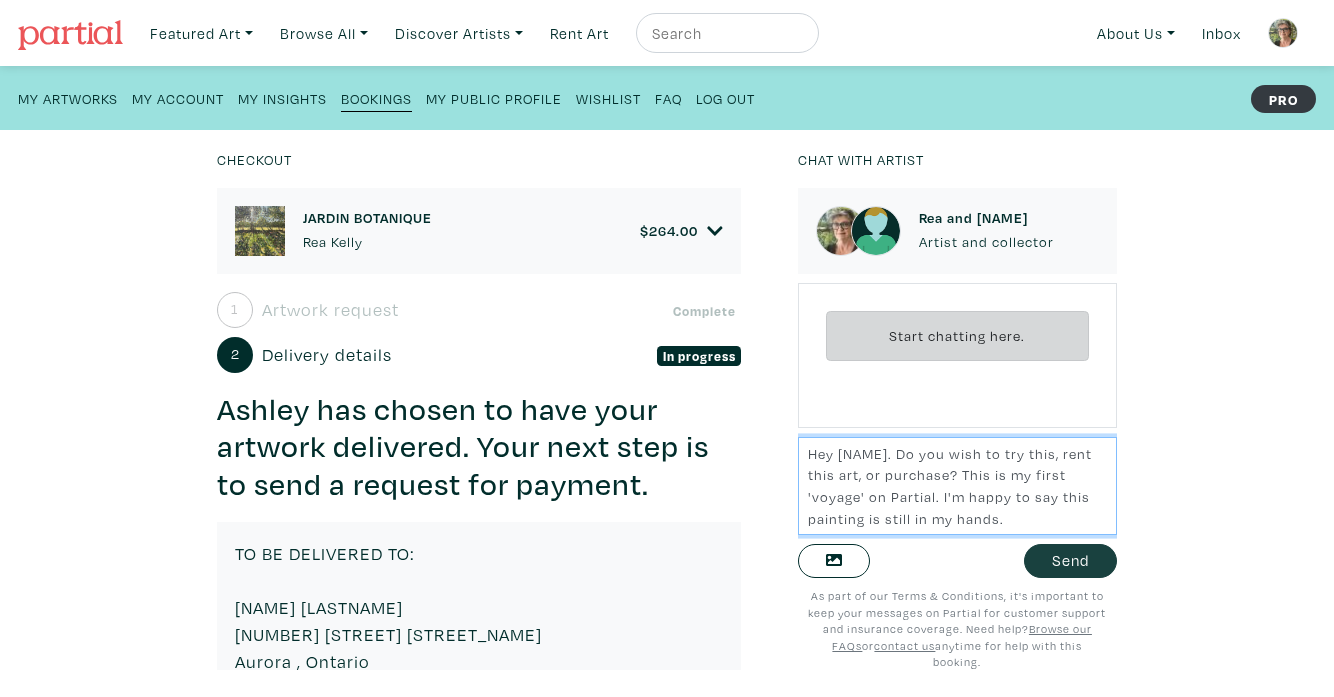 type on "Hey [NAME]. Do you wish to try this, rent this art, or purchase? This is my first 'voyage' on Partial. I'm happy to say this painting is still in my hands." 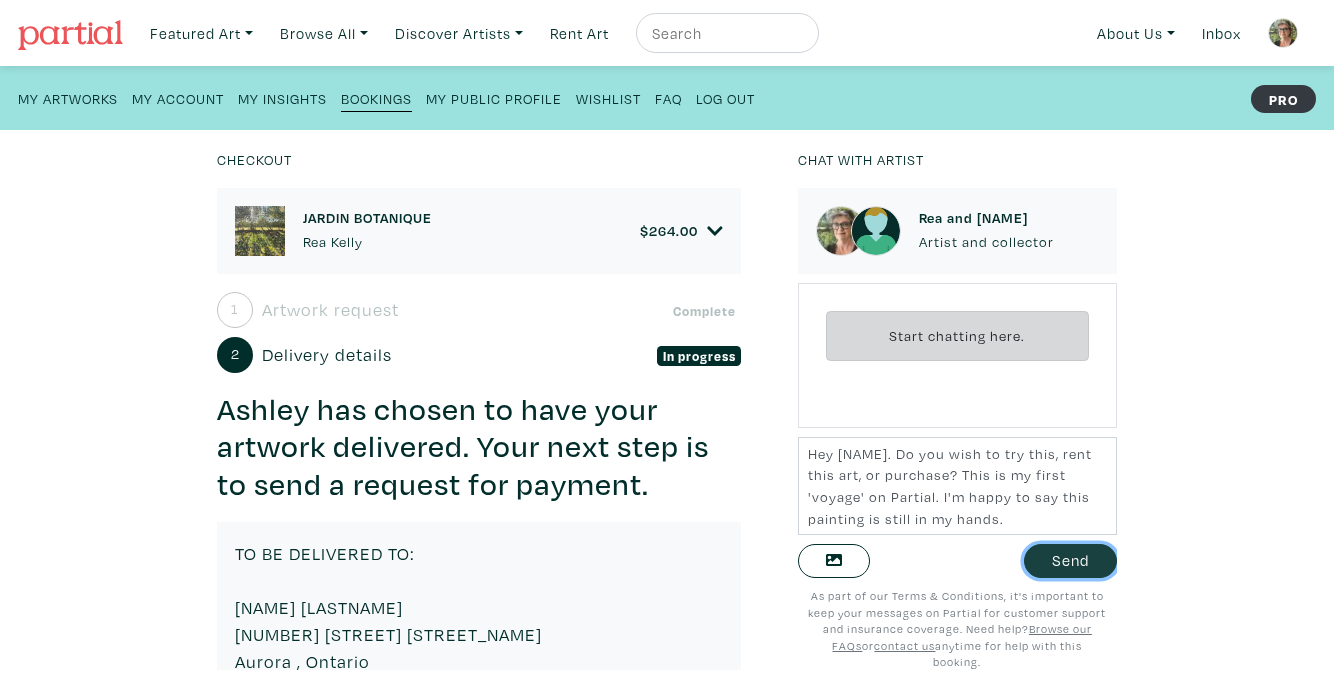 click on "Send" at bounding box center [1070, 561] 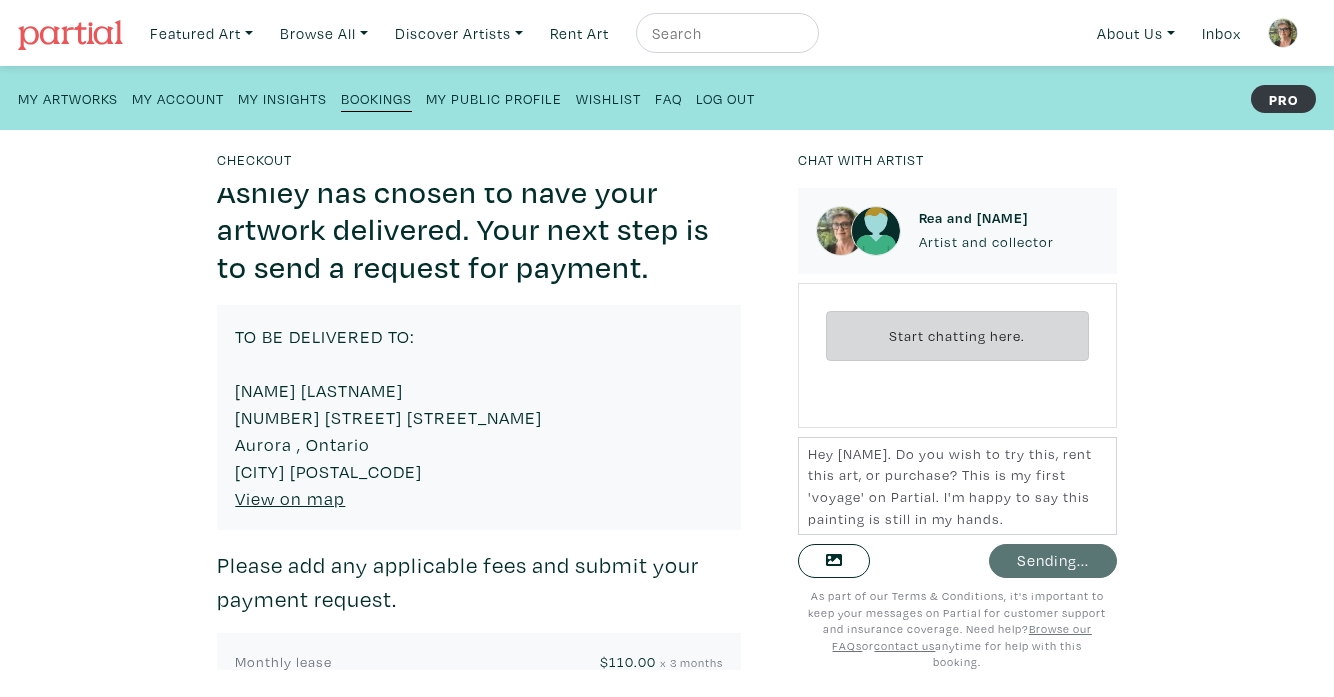 scroll, scrollTop: 241, scrollLeft: 0, axis: vertical 